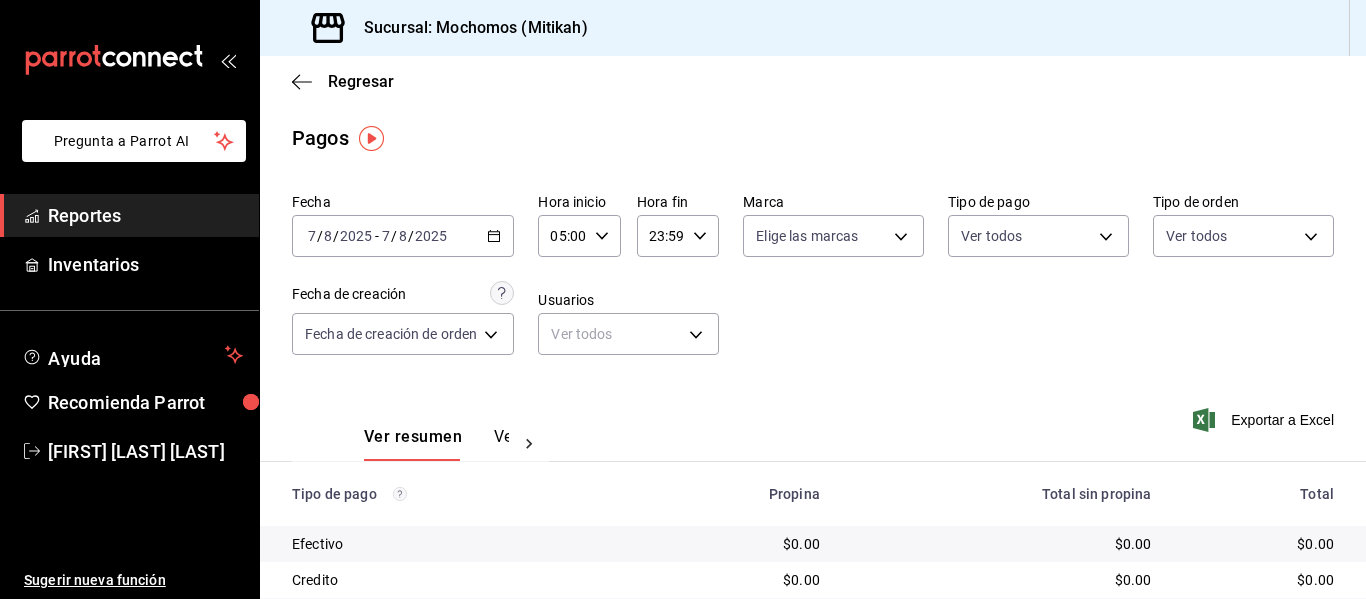 scroll, scrollTop: 0, scrollLeft: 0, axis: both 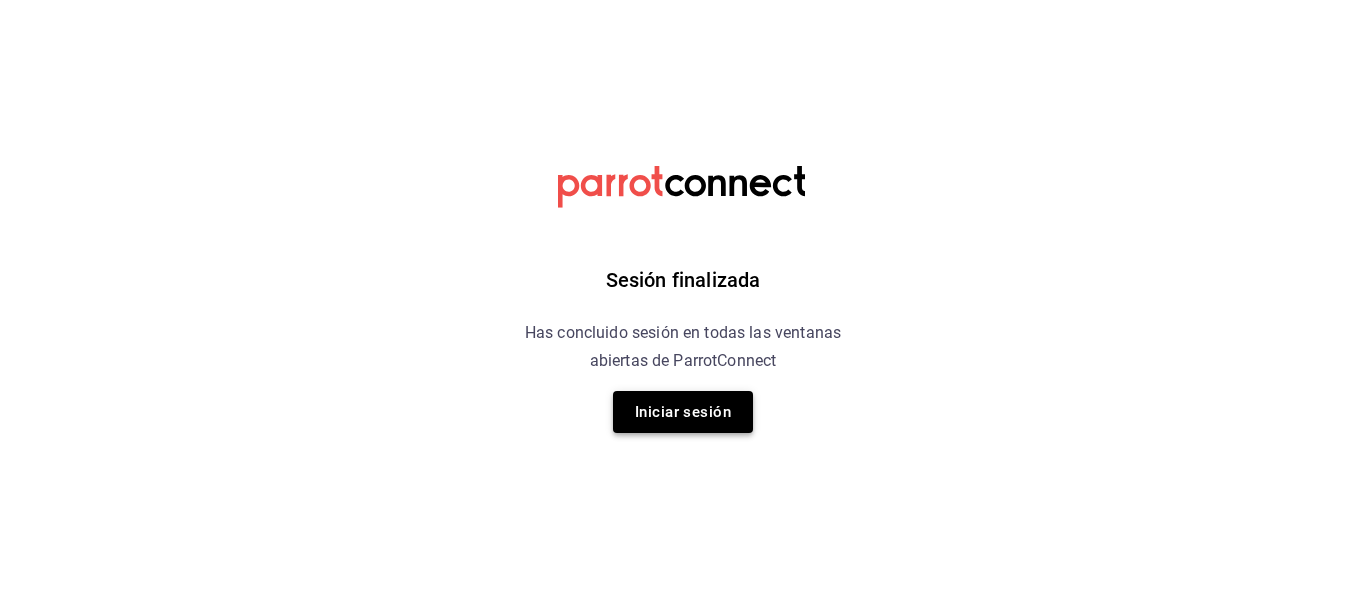 drag, startPoint x: 665, startPoint y: 417, endPoint x: 654, endPoint y: 408, distance: 14.21267 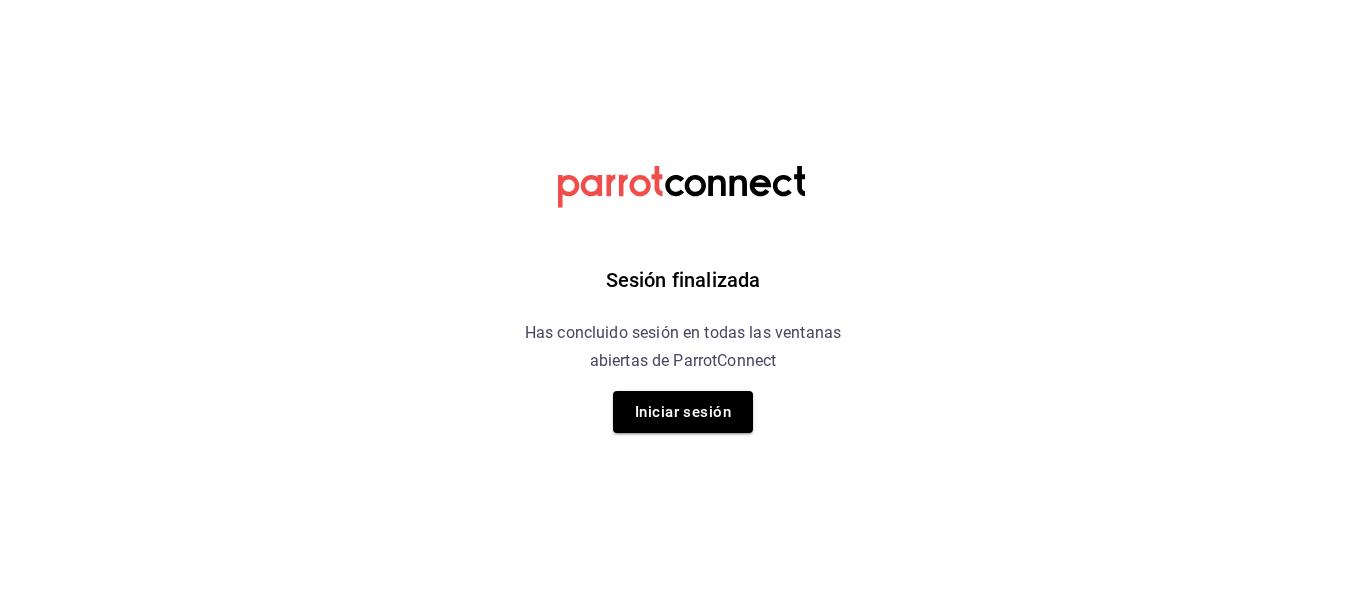 click on "Iniciar sesión" at bounding box center (683, 412) 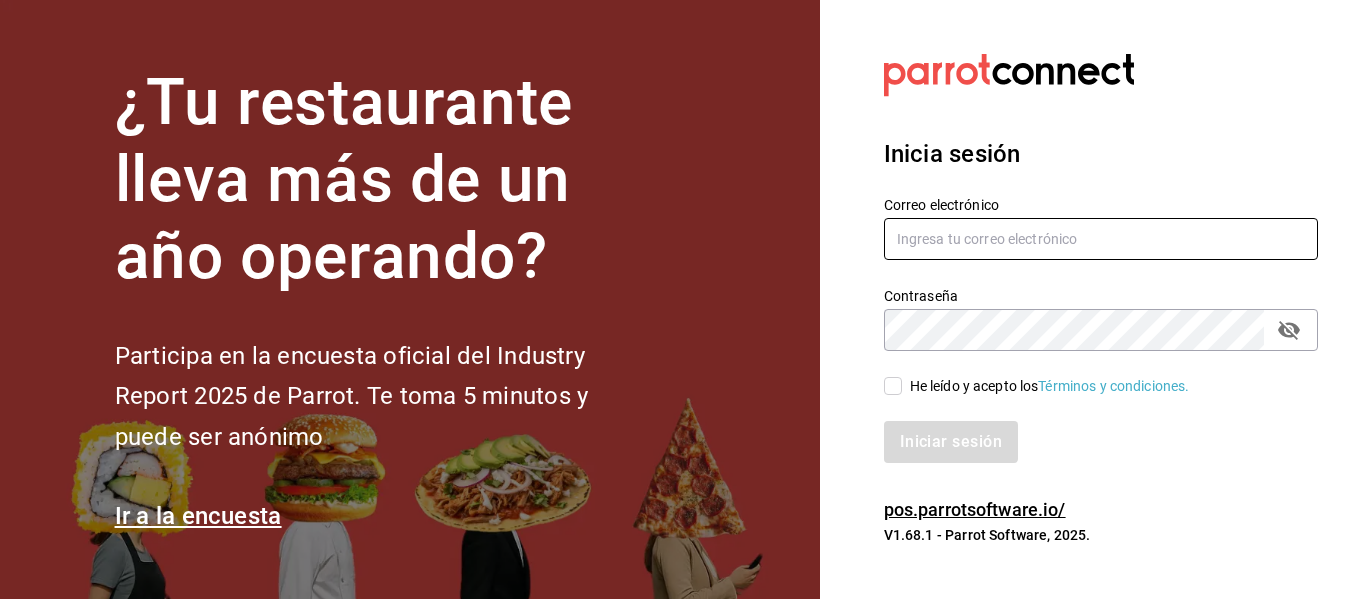 type on "adrianasc324@gmail.com.mx" 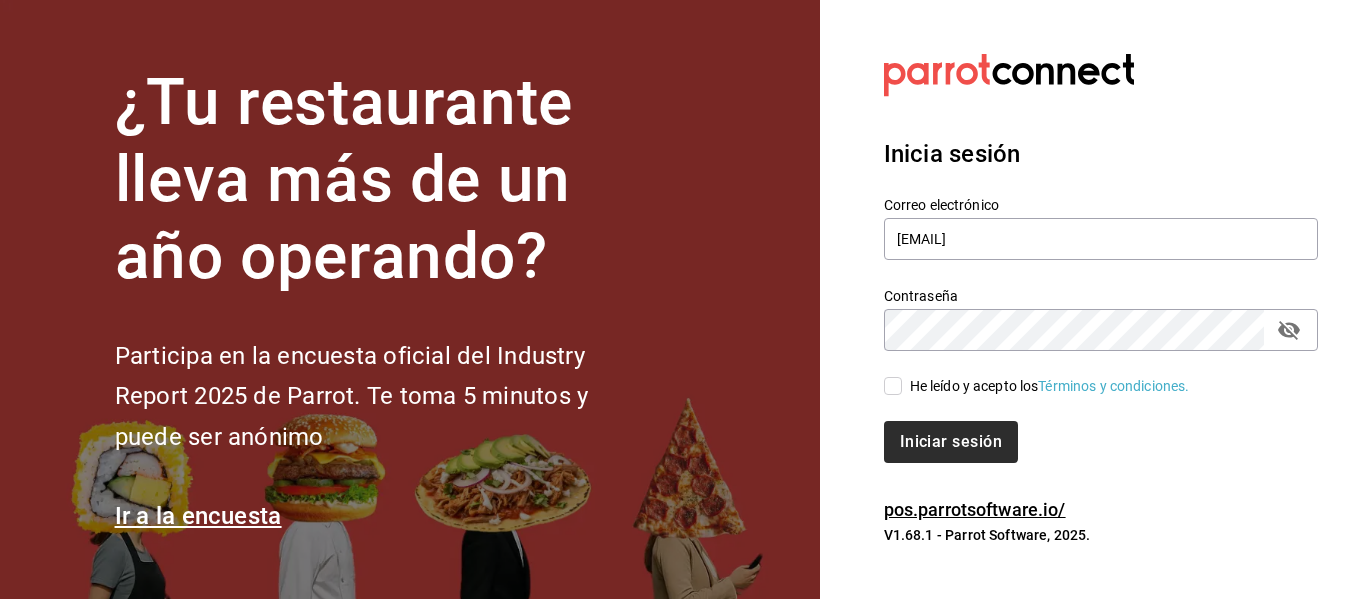 drag, startPoint x: 893, startPoint y: 378, endPoint x: 915, endPoint y: 437, distance: 62.968246 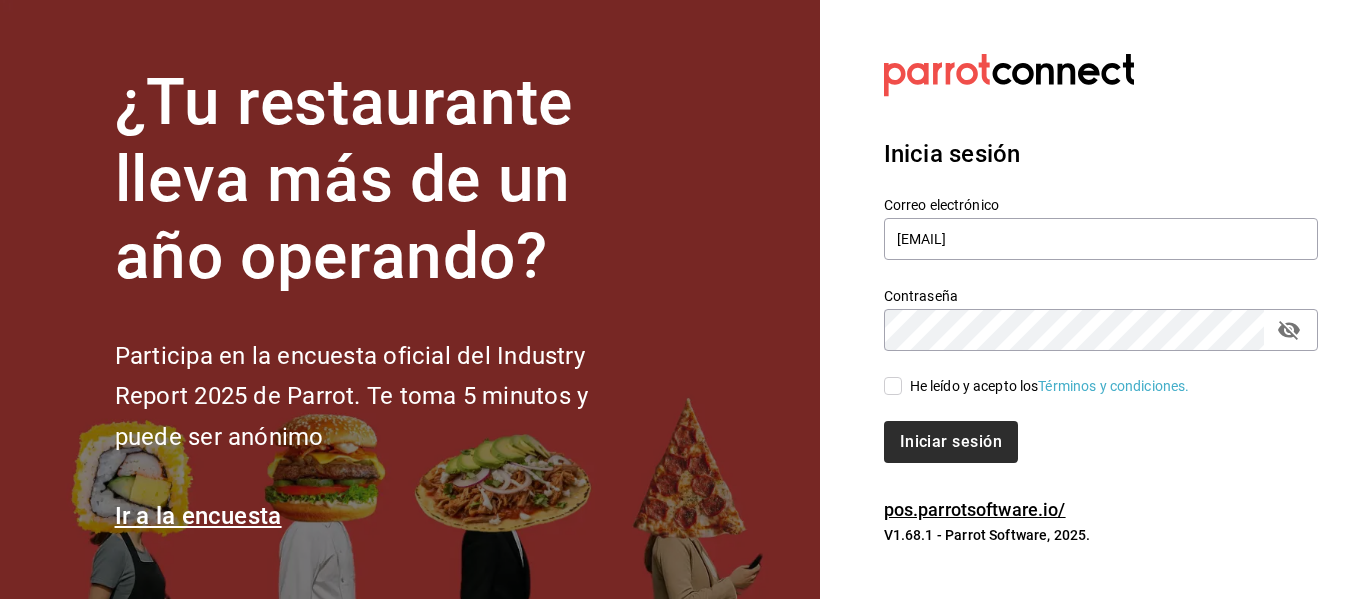 checkbox on "true" 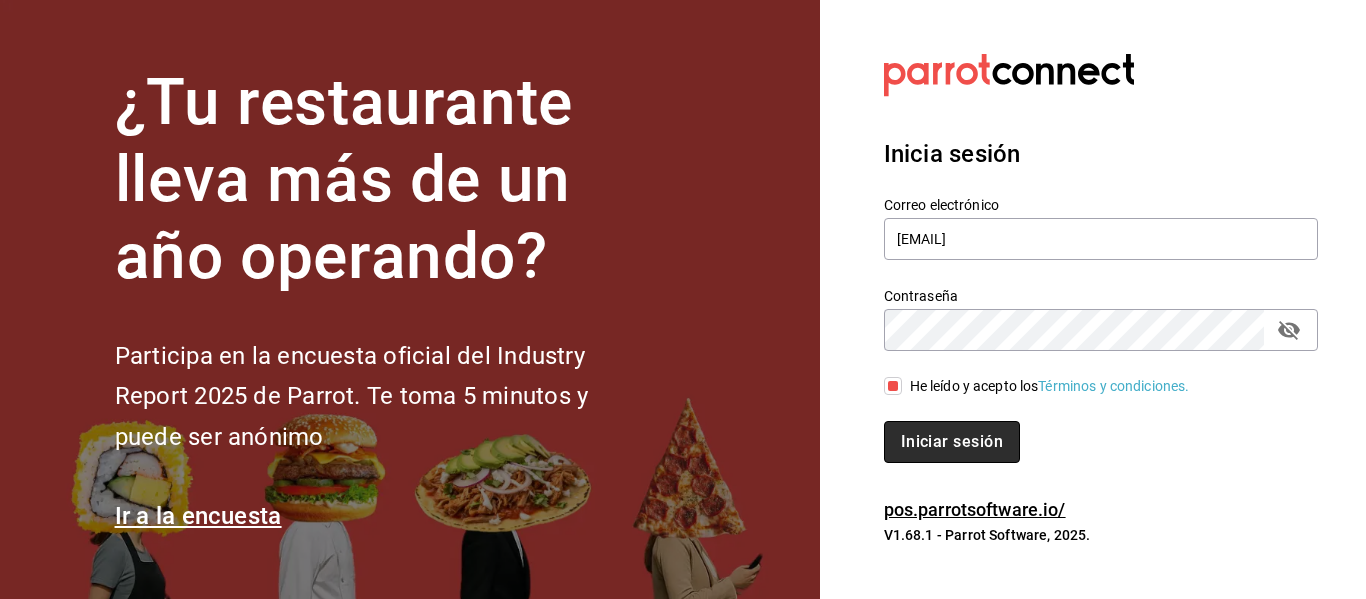 click on "Iniciar sesión" at bounding box center [952, 442] 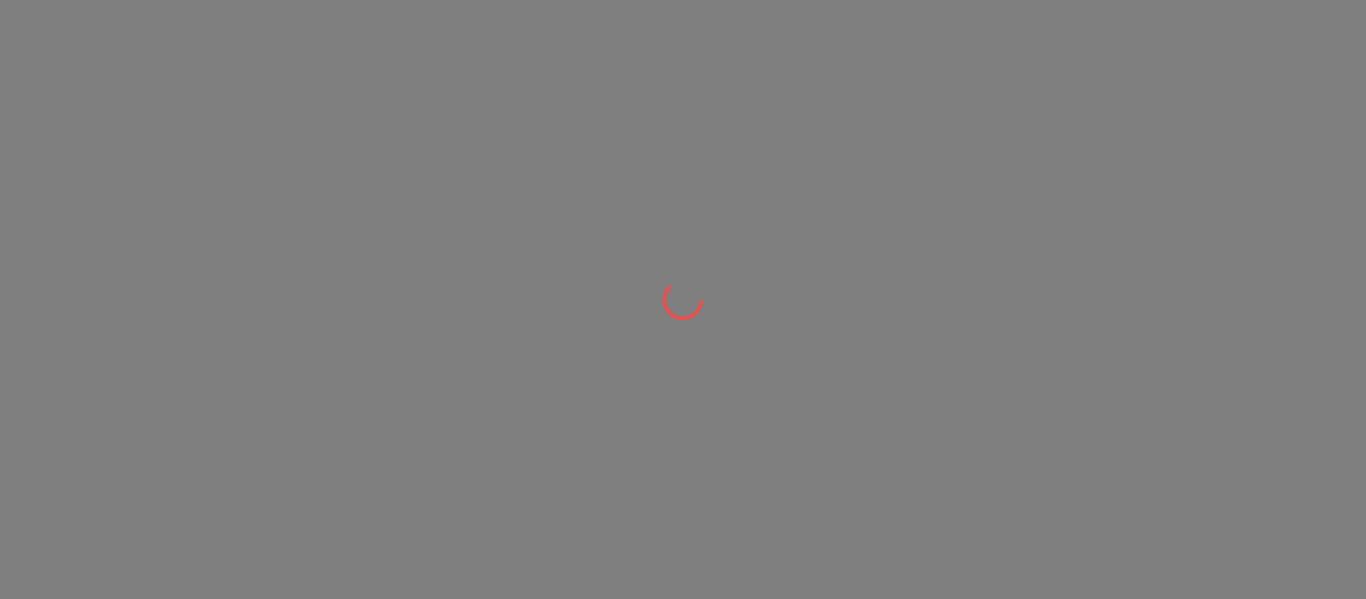scroll, scrollTop: 0, scrollLeft: 0, axis: both 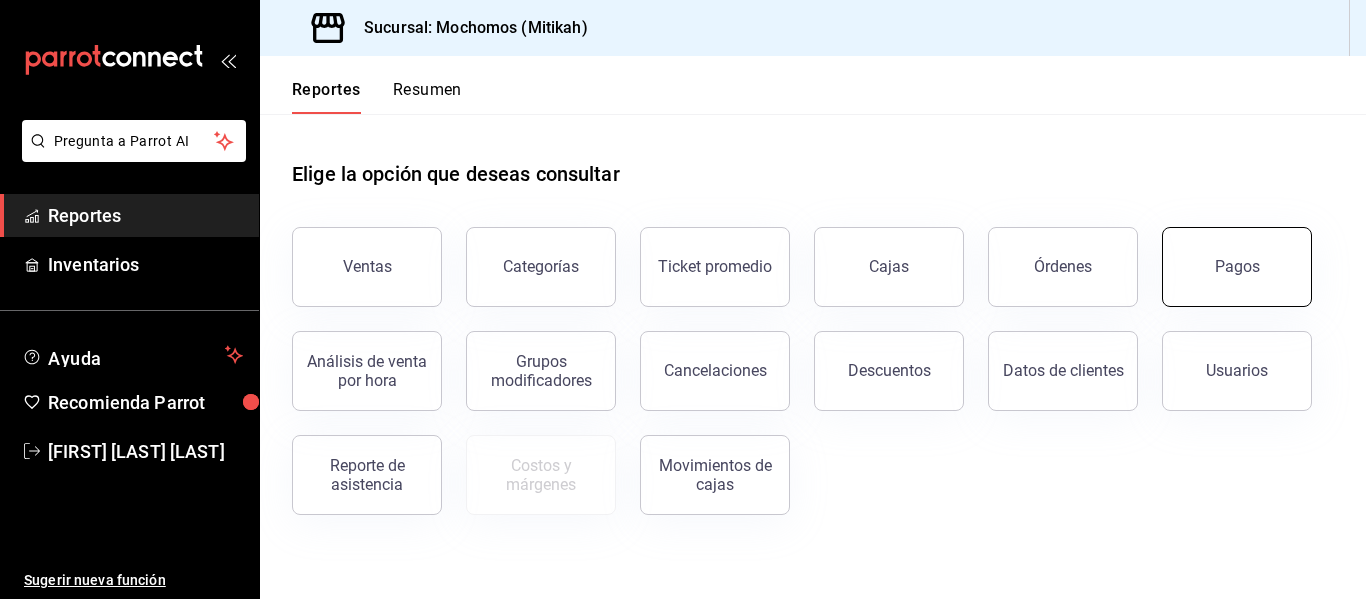 click on "Pagos" at bounding box center (1237, 267) 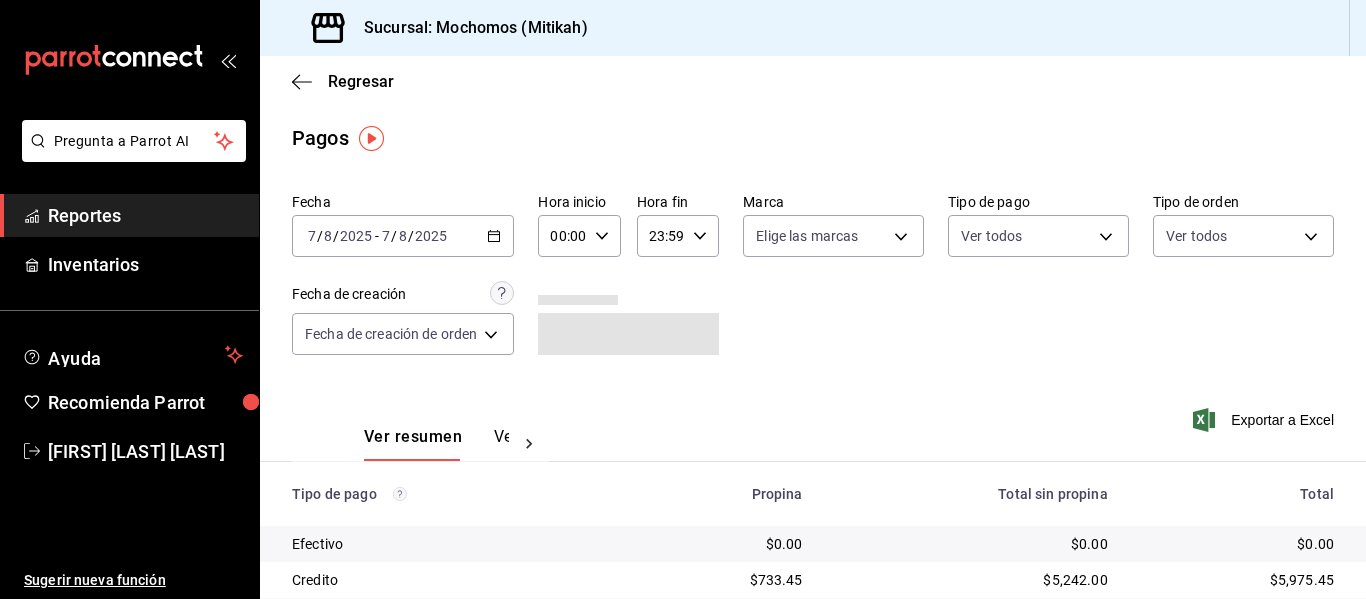click 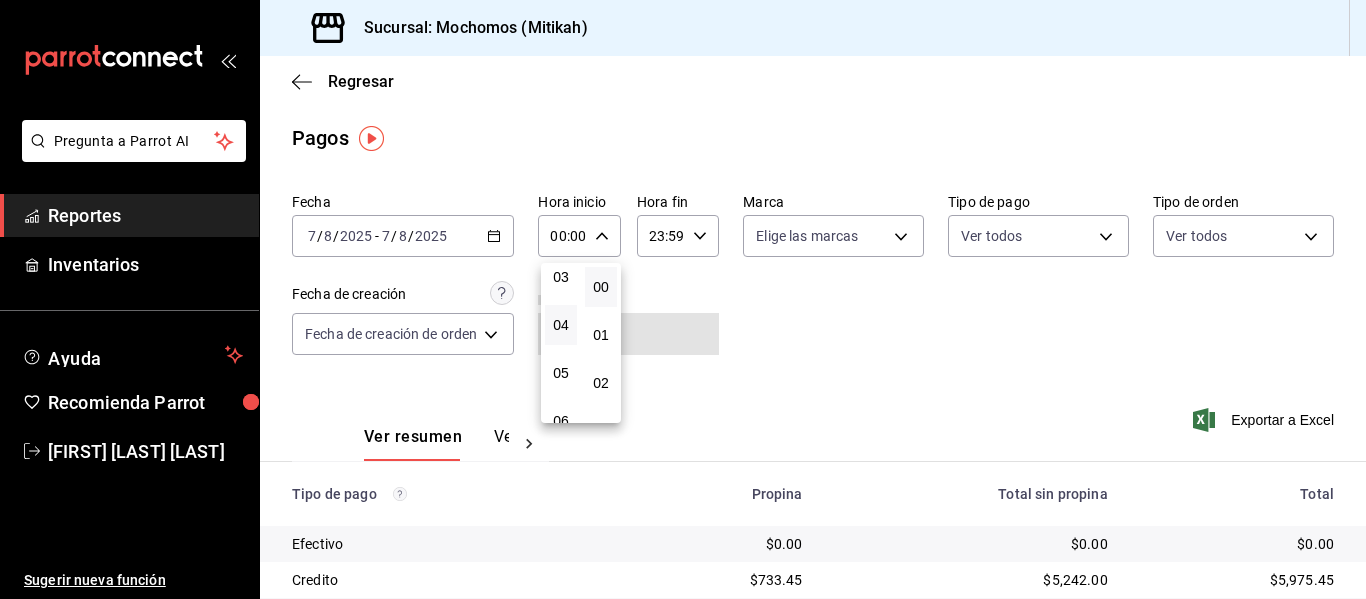 scroll, scrollTop: 200, scrollLeft: 0, axis: vertical 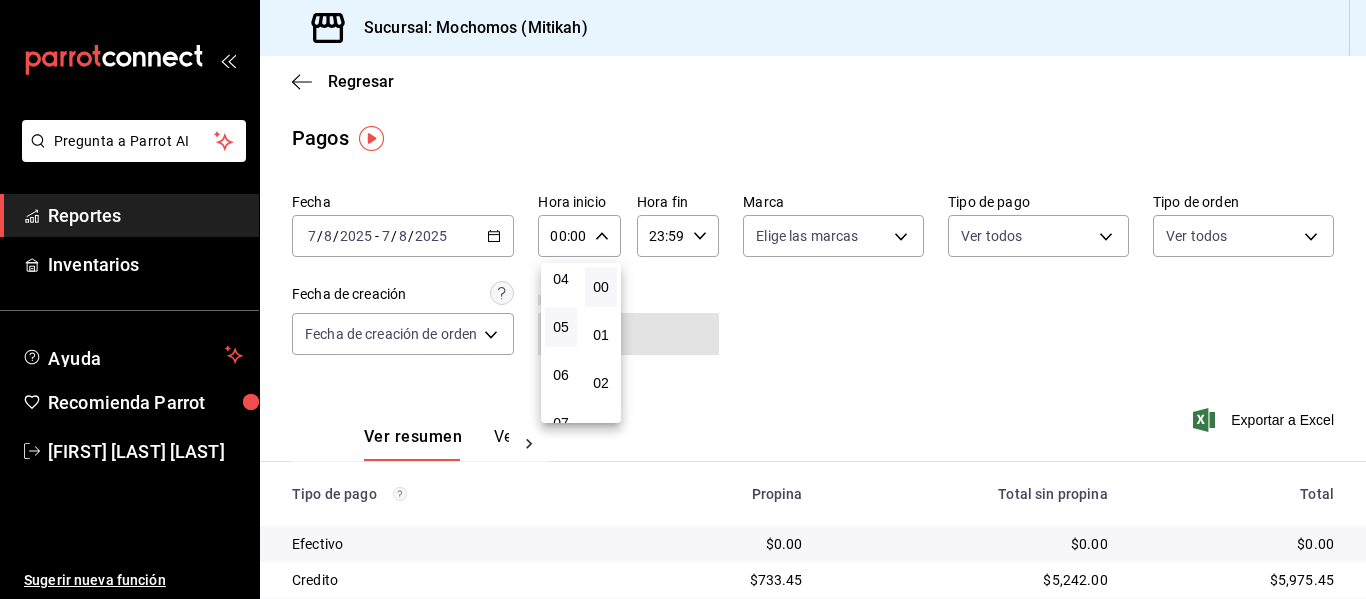 click on "05" at bounding box center [561, 327] 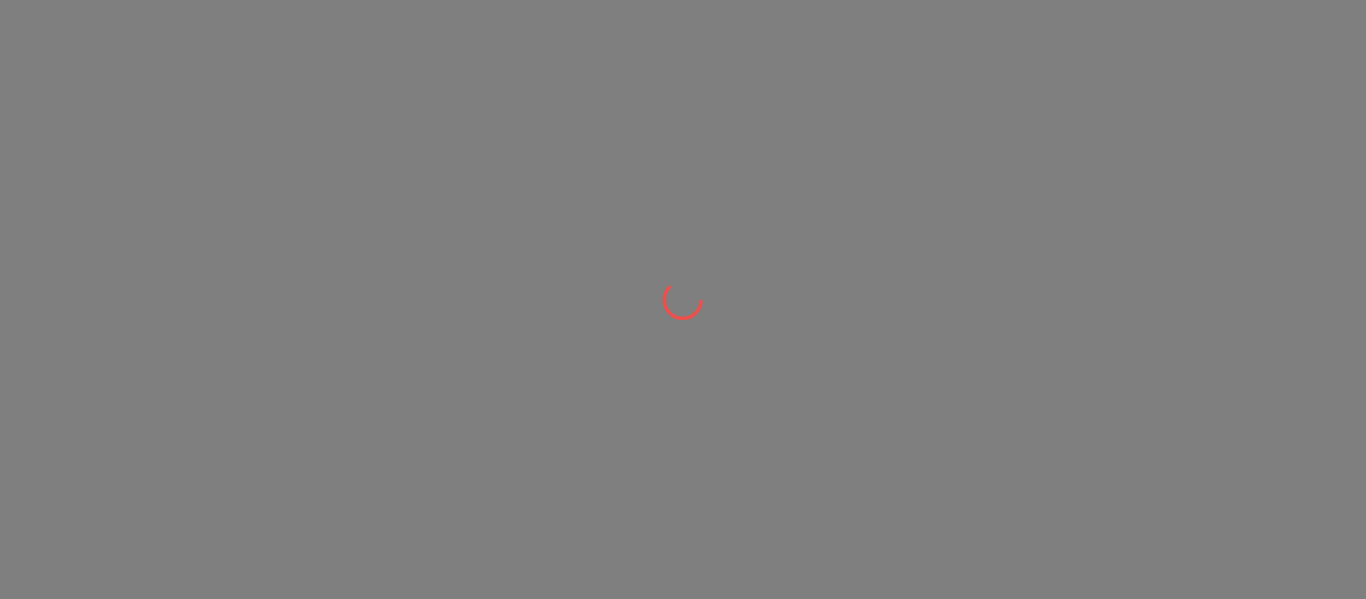 scroll, scrollTop: 0, scrollLeft: 0, axis: both 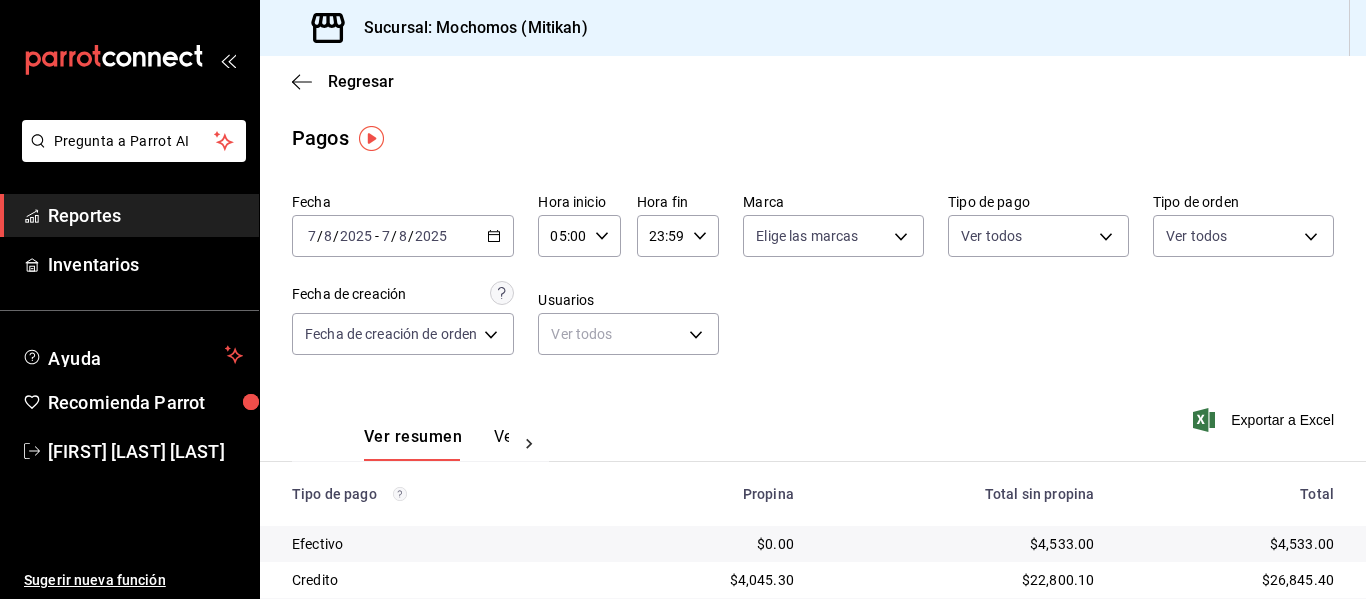 click on "Regresar" at bounding box center [813, 81] 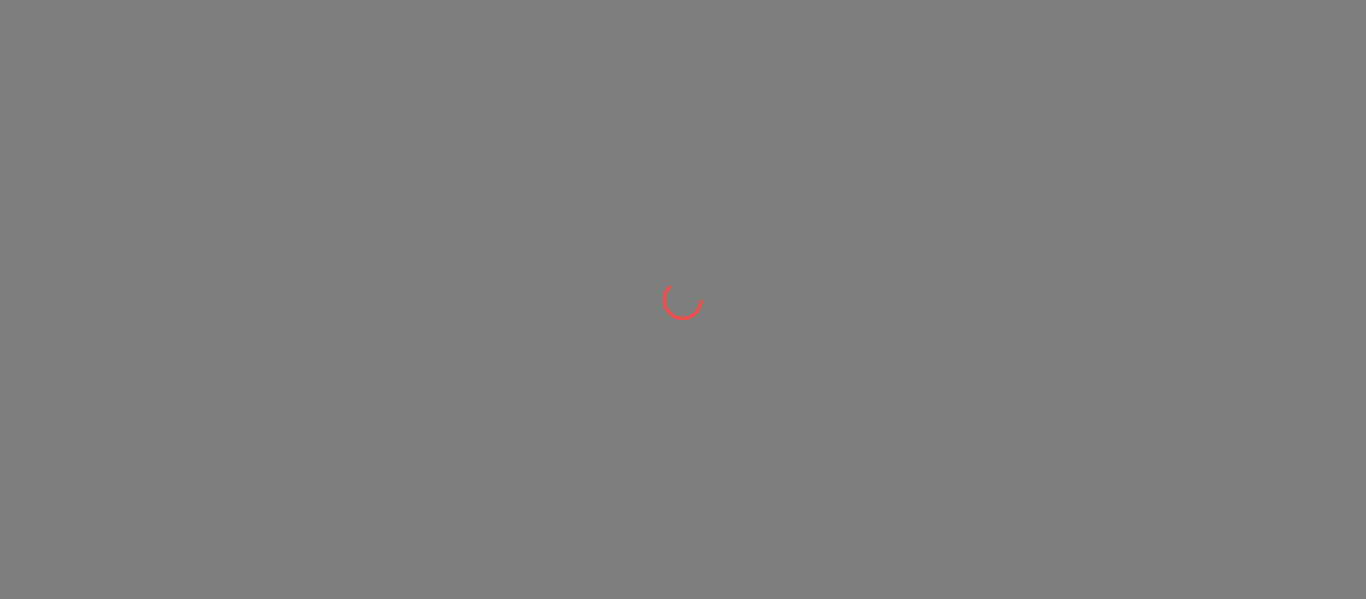 scroll, scrollTop: 0, scrollLeft: 0, axis: both 